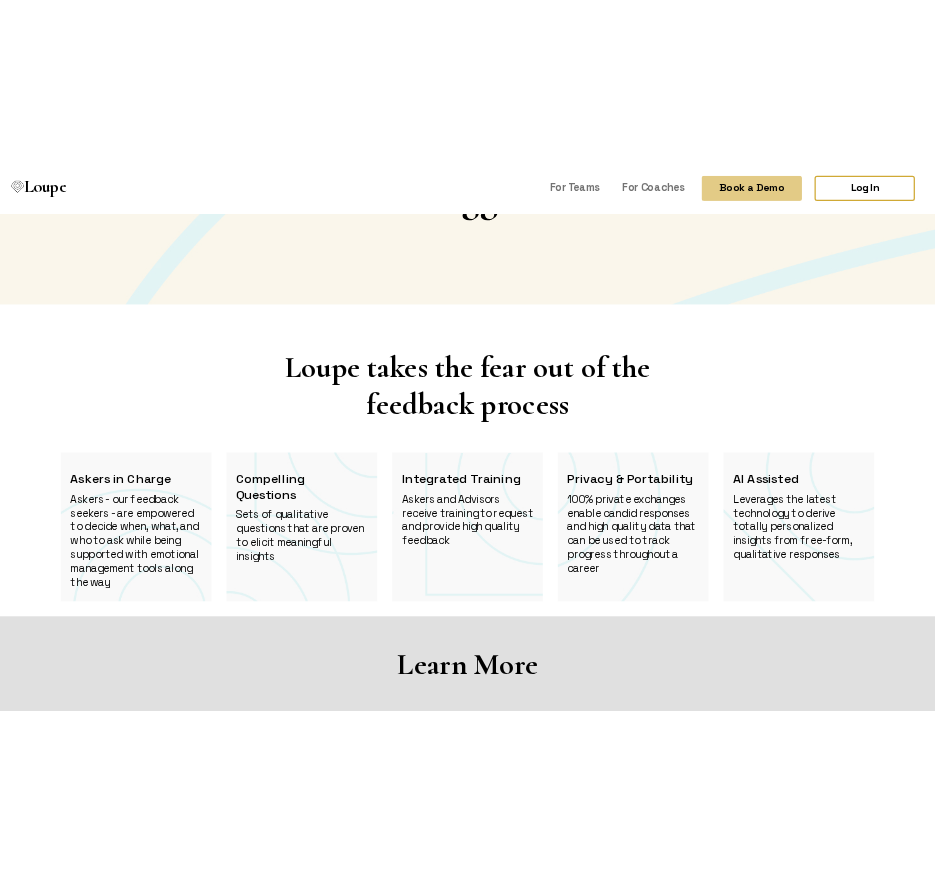 scroll, scrollTop: 1657, scrollLeft: 0, axis: vertical 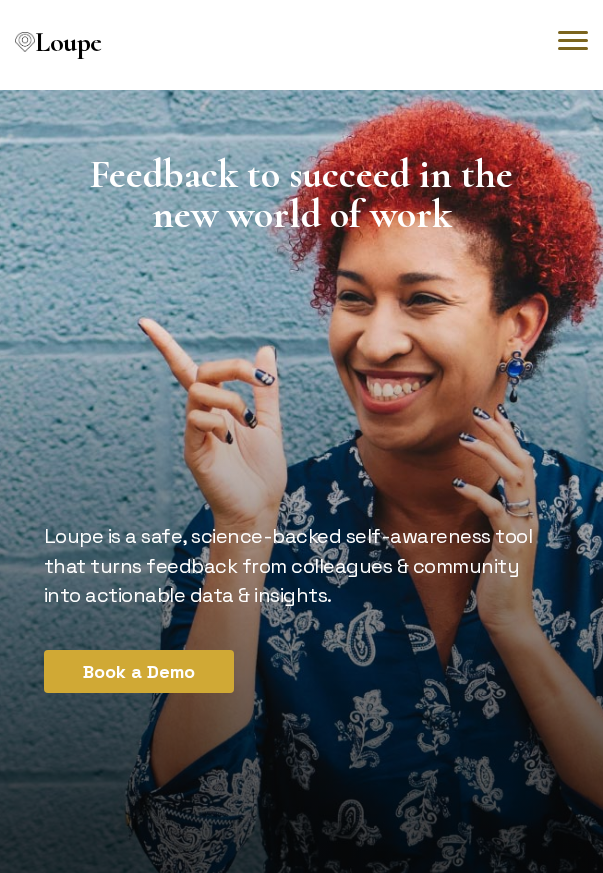 click on "Feedback to succeed in the new world of work  Loupe is a safe, science-backed self-awareness tool that turns feedback from colleagues & community into actionable data & insights.  Book a Demo" 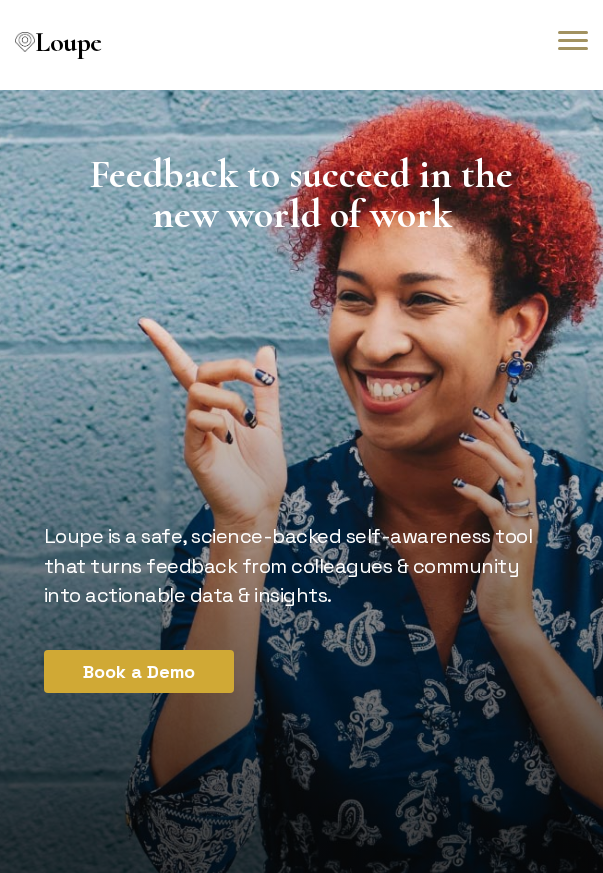 click at bounding box center (573, 32) 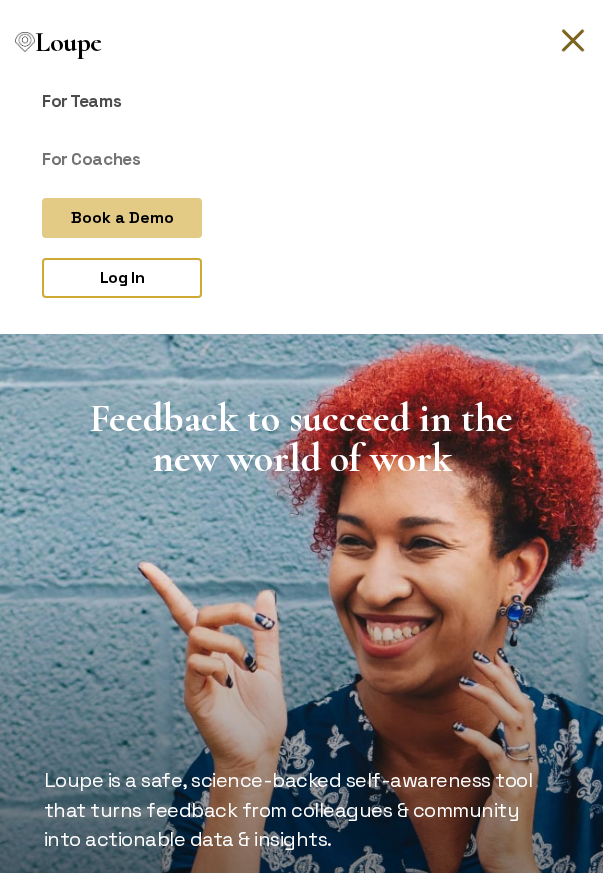 click on "For Teams" at bounding box center (291, 101) 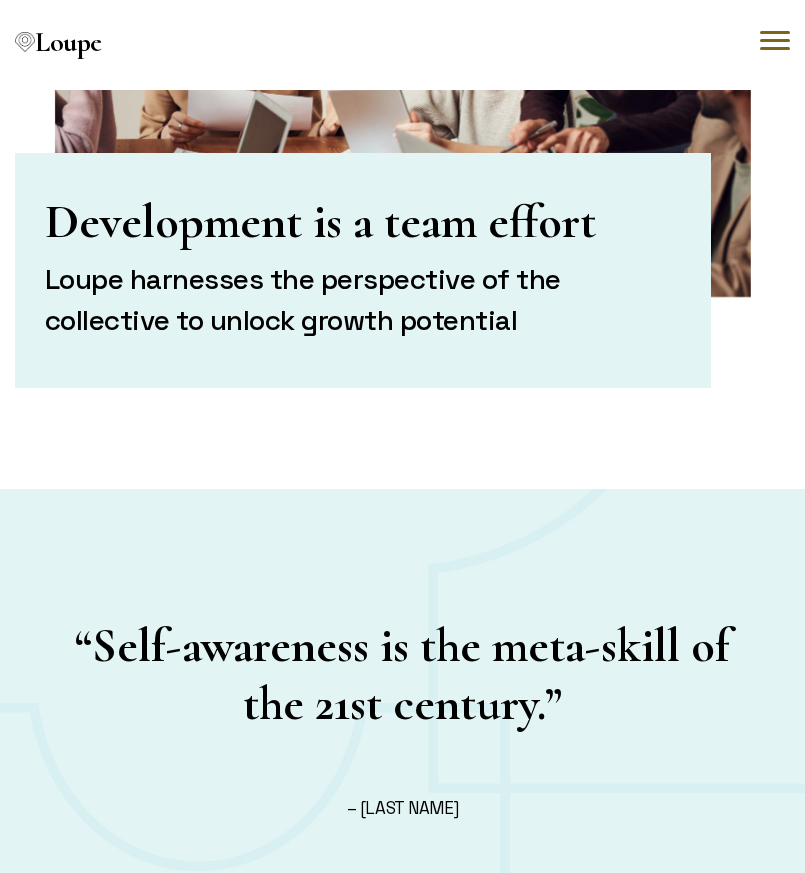 scroll, scrollTop: 0, scrollLeft: 0, axis: both 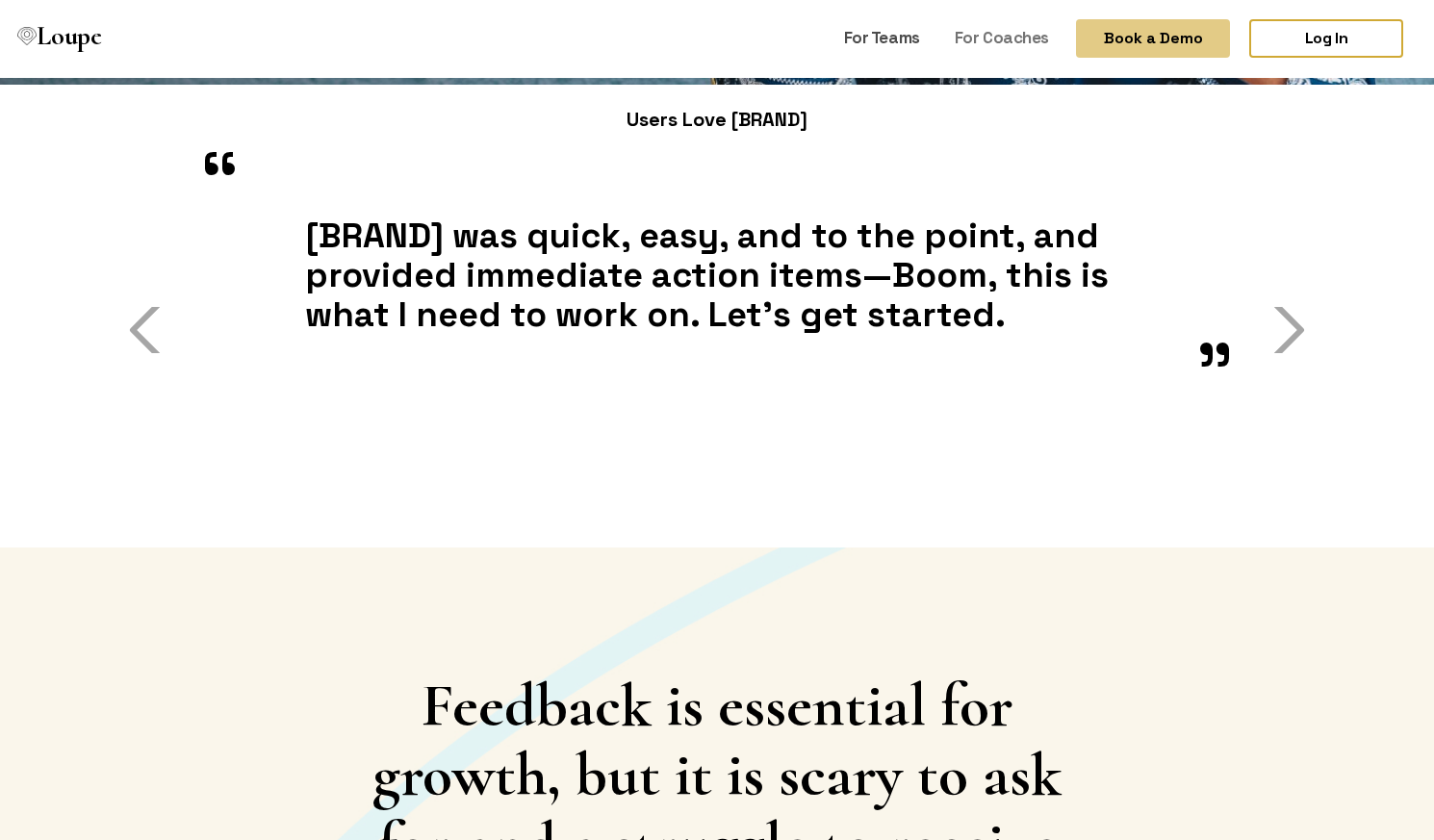 click on "For Teams" at bounding box center (882, 38) 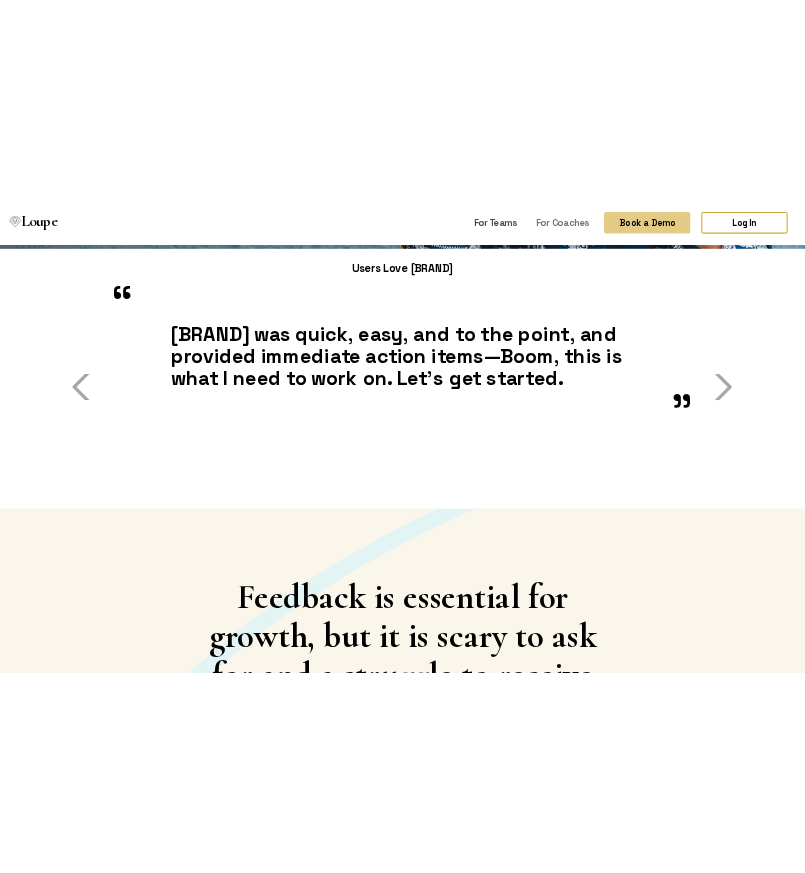 scroll, scrollTop: 0, scrollLeft: 0, axis: both 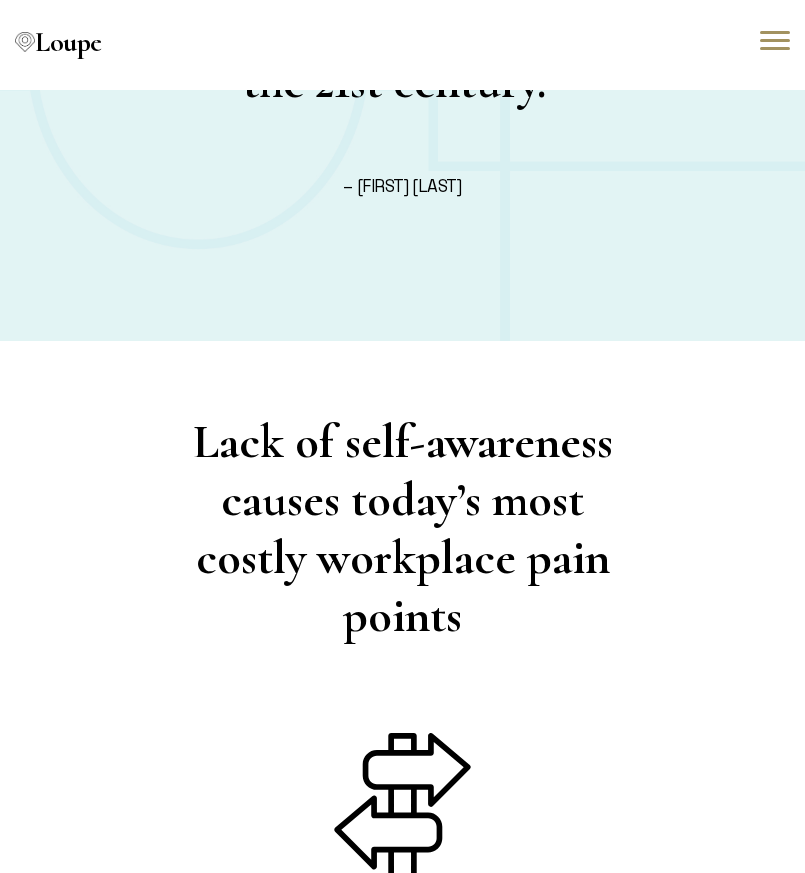 click at bounding box center [775, 40] 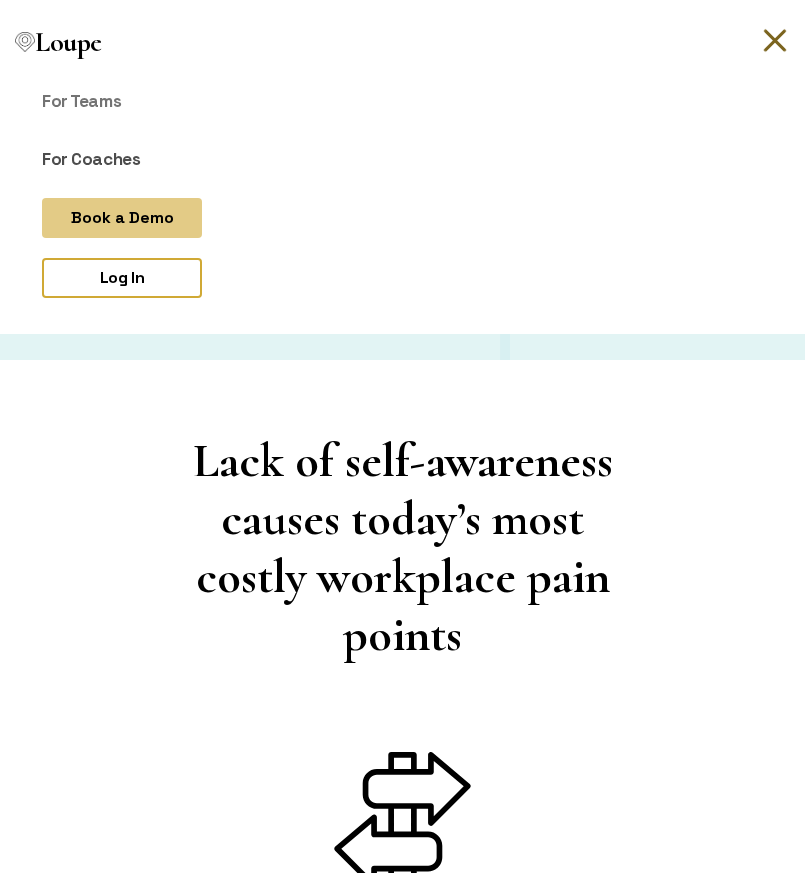 scroll, scrollTop: 1147, scrollLeft: 0, axis: vertical 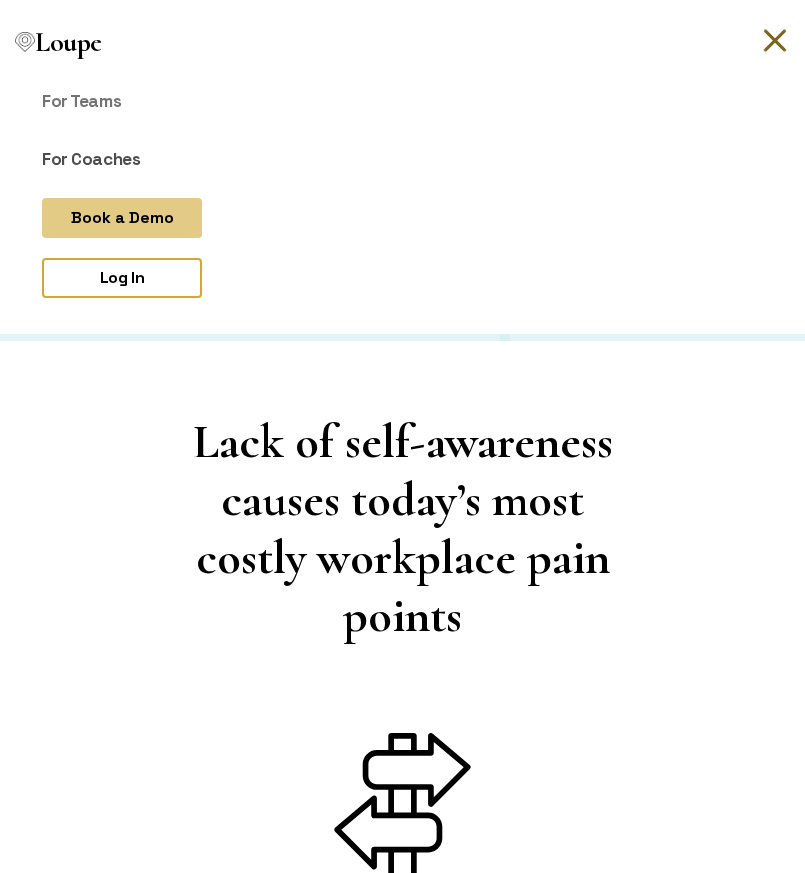 click on "For Coaches" at bounding box center (392, 159) 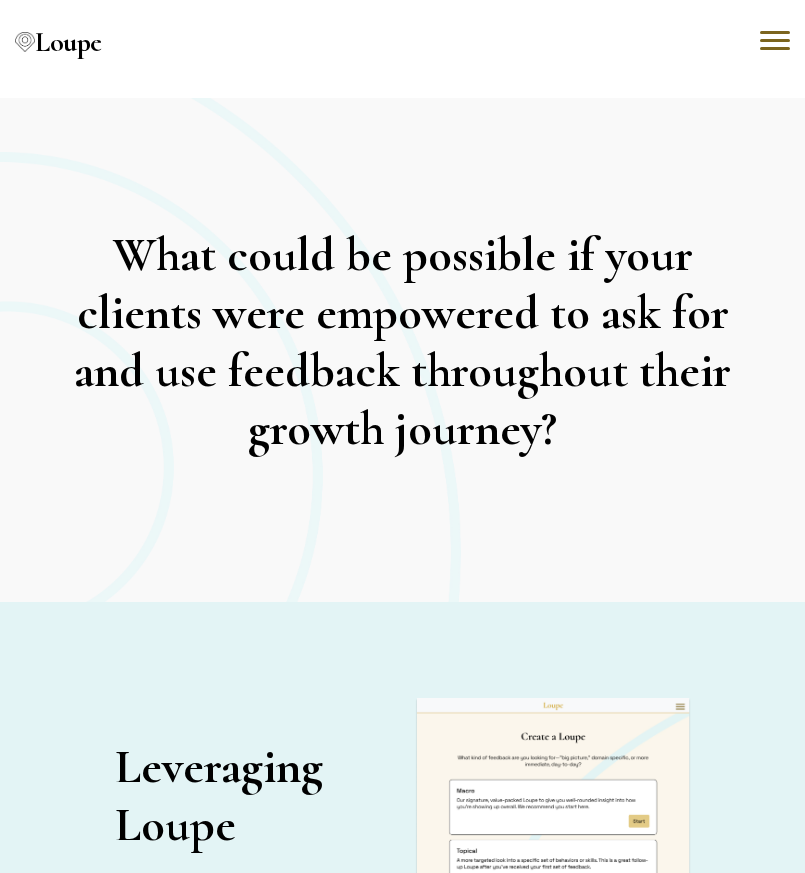 scroll, scrollTop: 0, scrollLeft: 0, axis: both 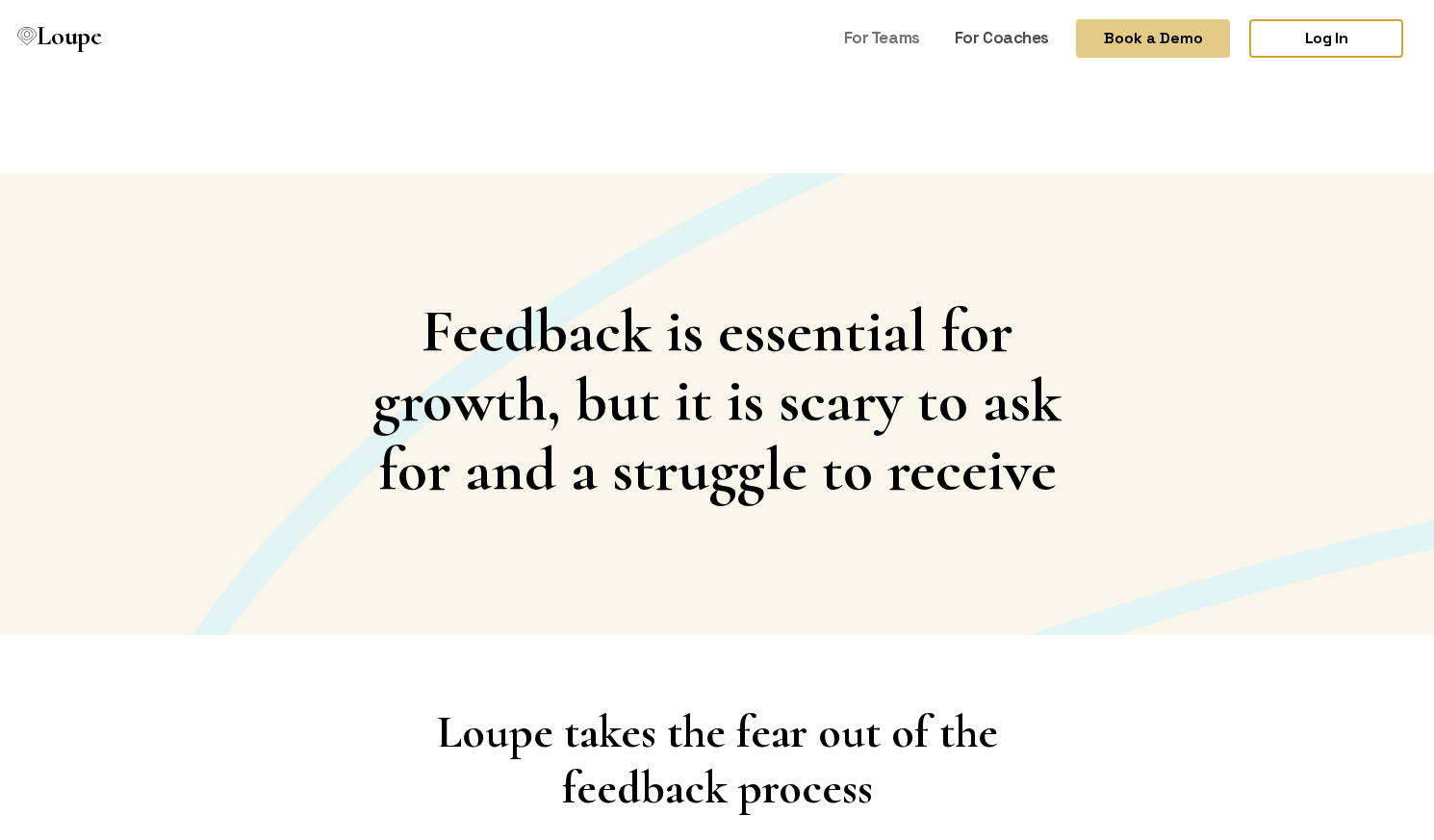 click on "For Coaches" at bounding box center (1002, 38) 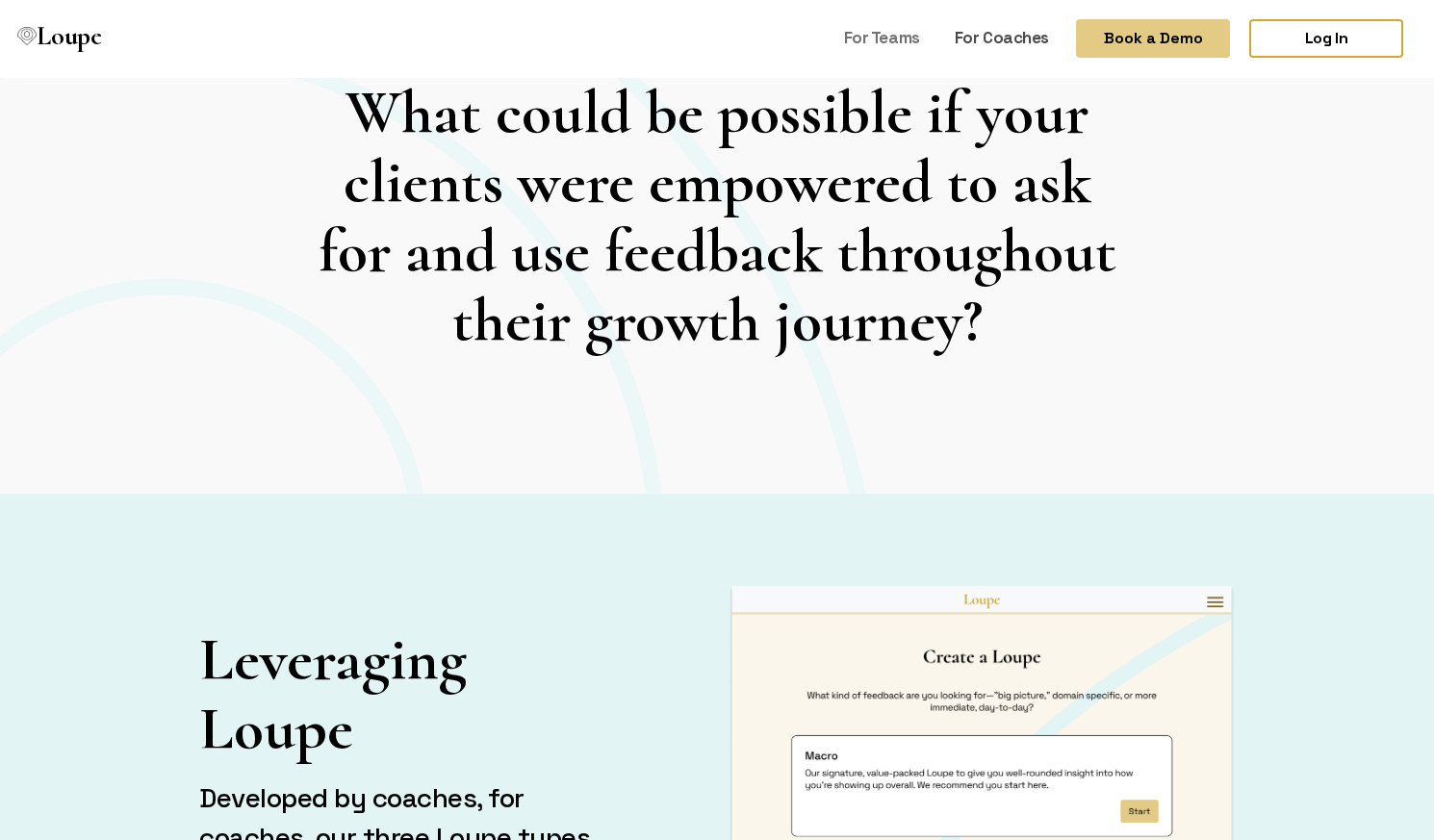 scroll, scrollTop: 904, scrollLeft: 0, axis: vertical 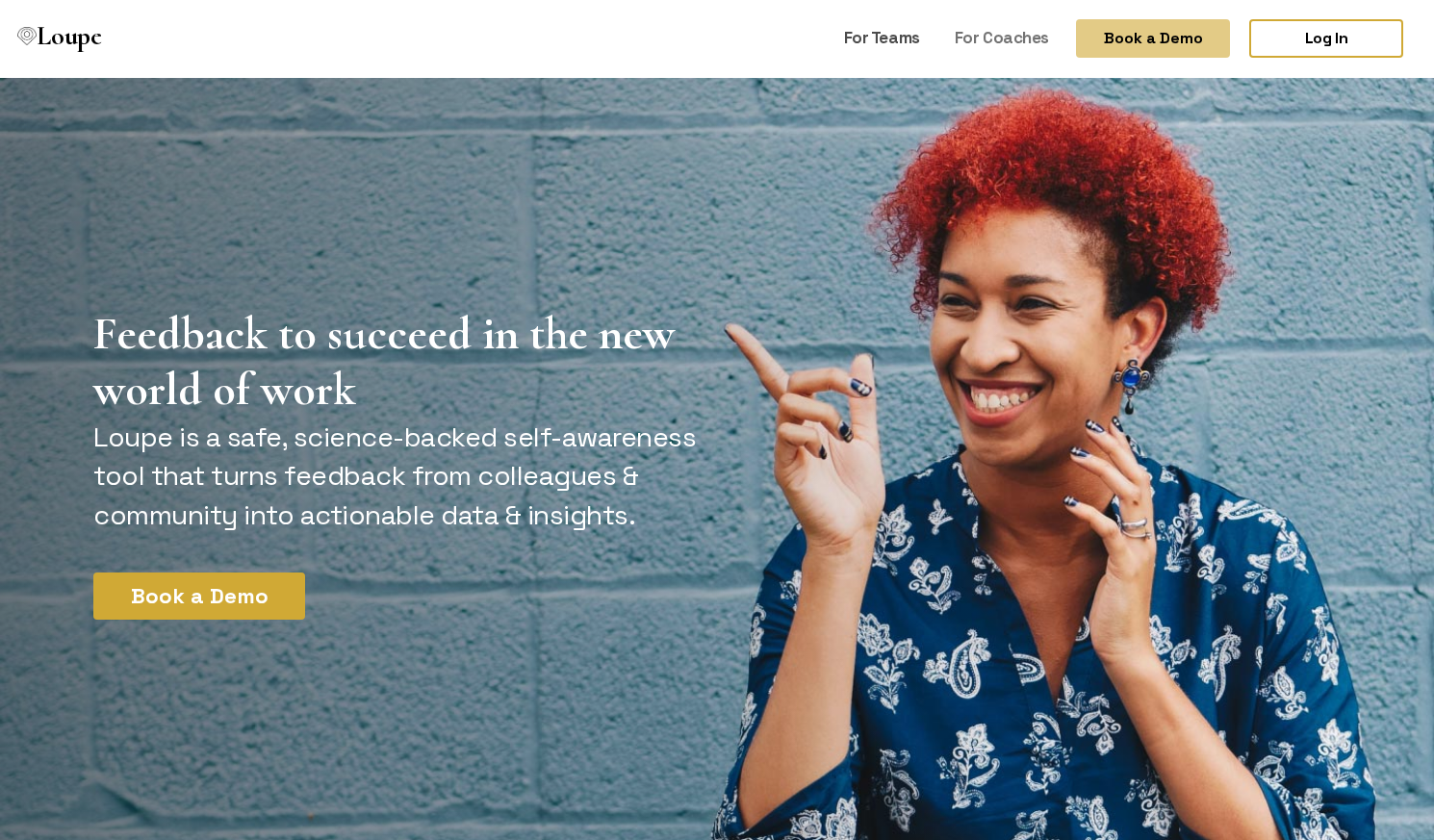 click on "For Teams" at bounding box center (882, 38) 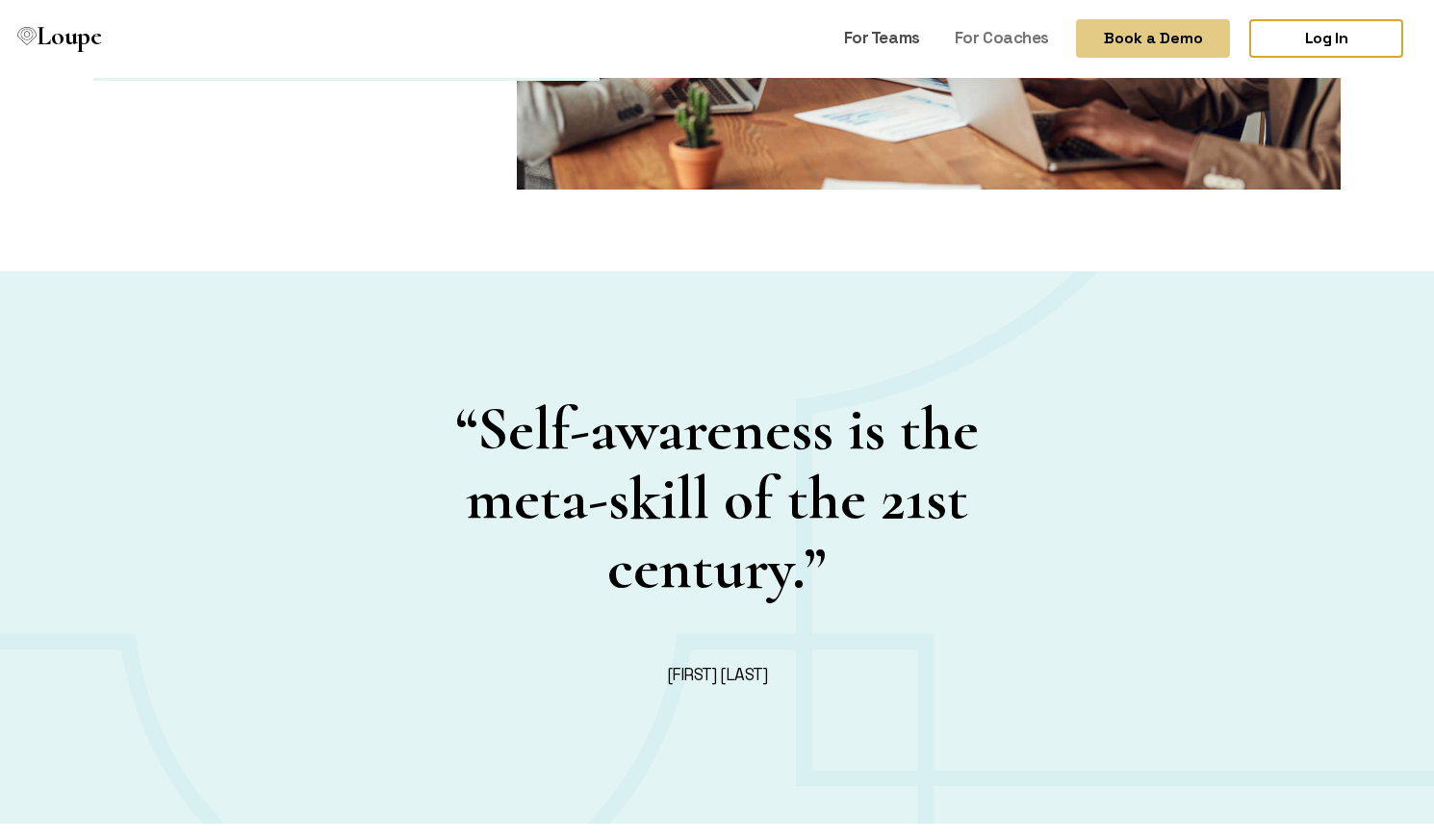 scroll, scrollTop: 578, scrollLeft: 0, axis: vertical 